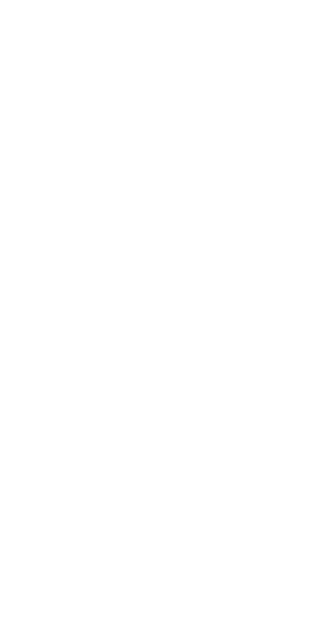 scroll, scrollTop: 0, scrollLeft: 0, axis: both 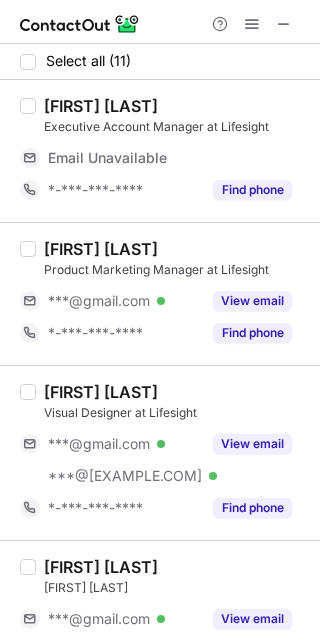 click on "[FIRST] [LAST]" at bounding box center [101, 249] 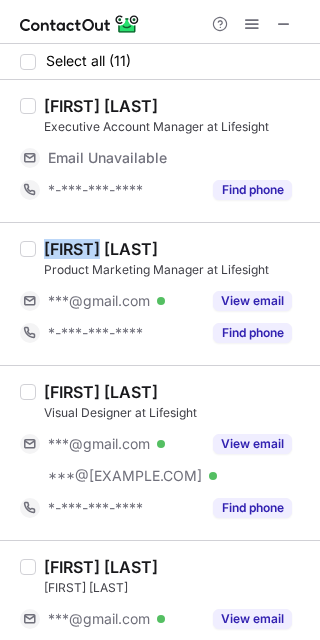 click on "[FIRST] [LAST]" at bounding box center (101, 249) 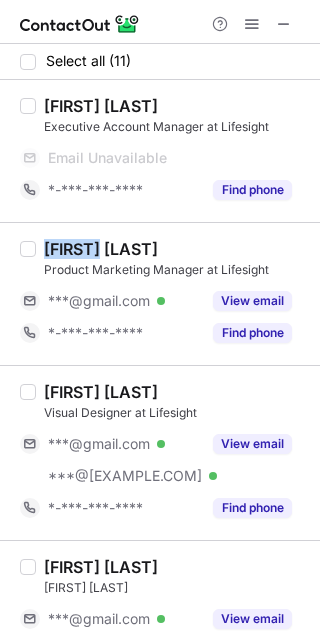 copy on "[FIRST]" 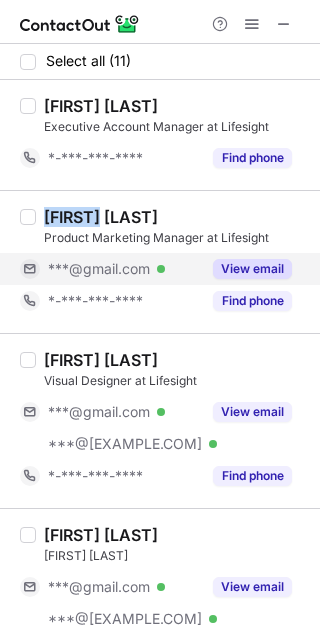 click on "View email" at bounding box center [252, 269] 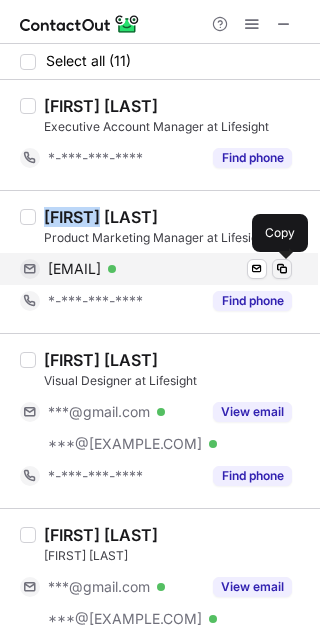 click at bounding box center (282, 269) 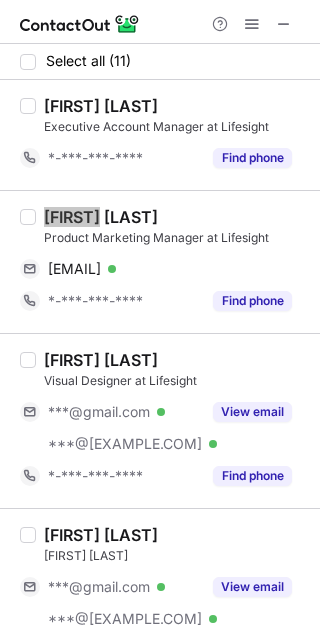 scroll, scrollTop: 125, scrollLeft: 0, axis: vertical 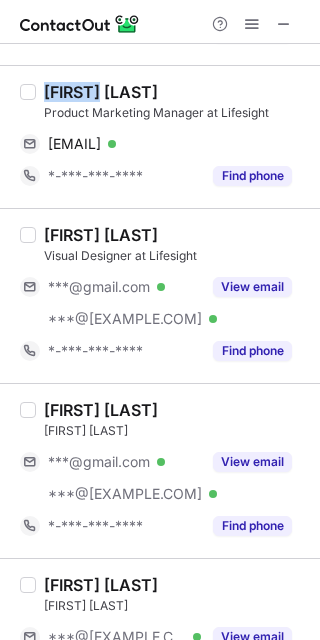 click on "[FIRST] [LAST]" at bounding box center (101, 235) 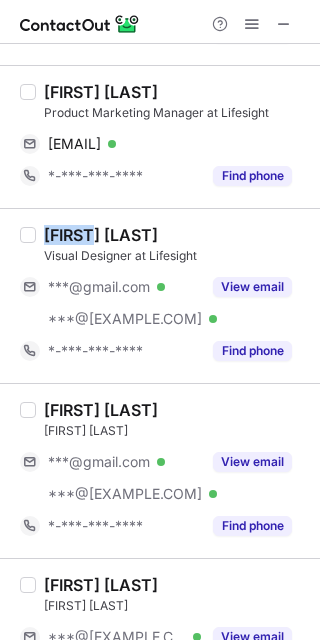 click on "[FIRST] [LAST]" at bounding box center [101, 235] 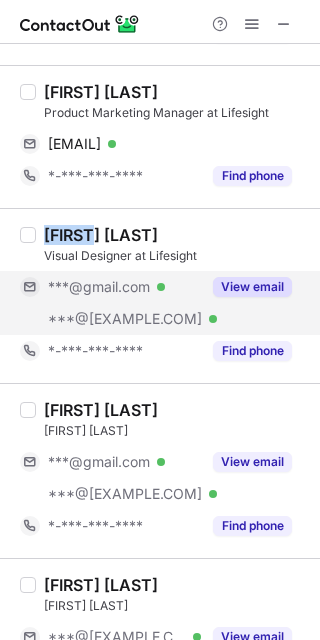 click on "View email" at bounding box center (252, 287) 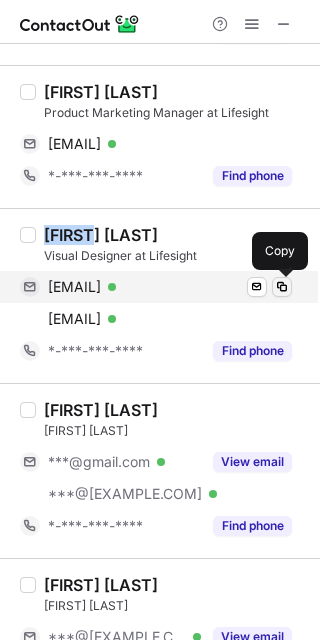 click at bounding box center (282, 287) 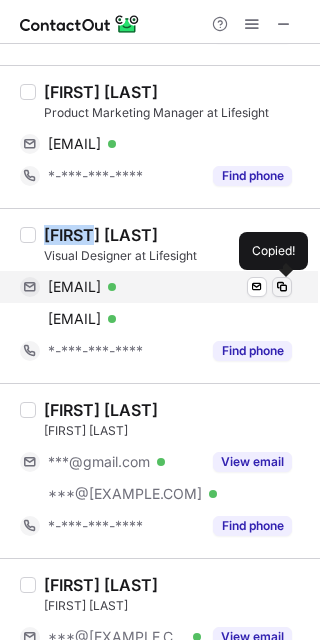 click at bounding box center (282, 287) 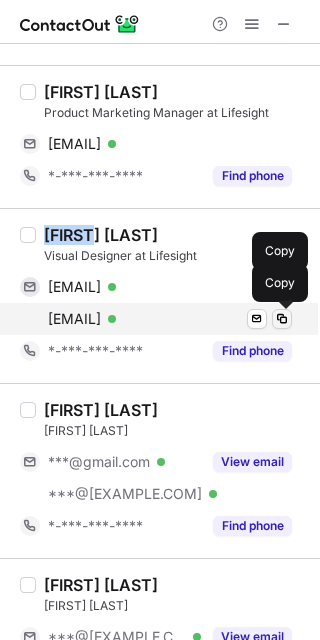 click at bounding box center [282, 319] 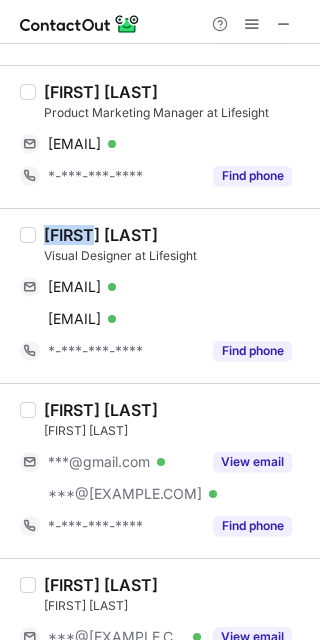 click on "[FIRST] [LAST]" at bounding box center (101, 410) 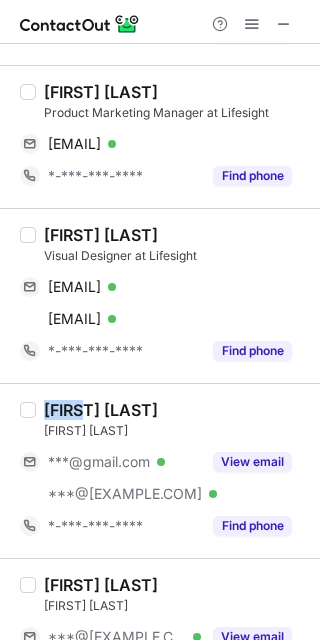 click on "[FIRST] [LAST]" at bounding box center [101, 410] 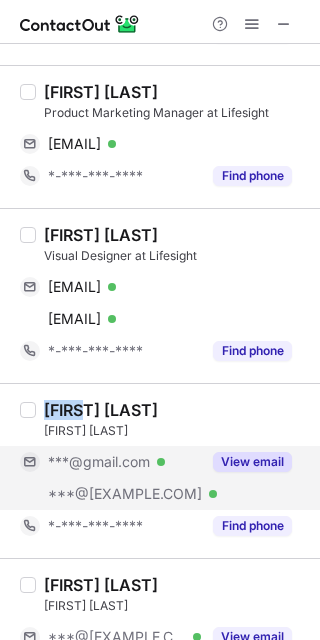 click on "View email" at bounding box center (252, 462) 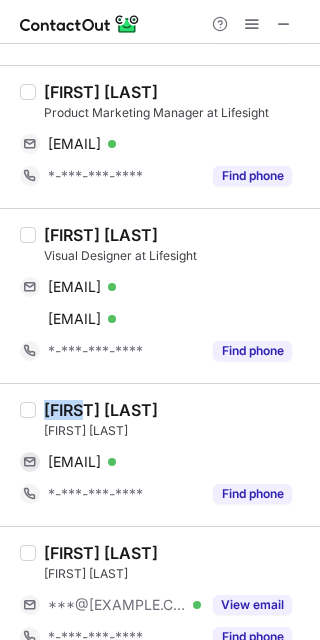 scroll, scrollTop: 375, scrollLeft: 0, axis: vertical 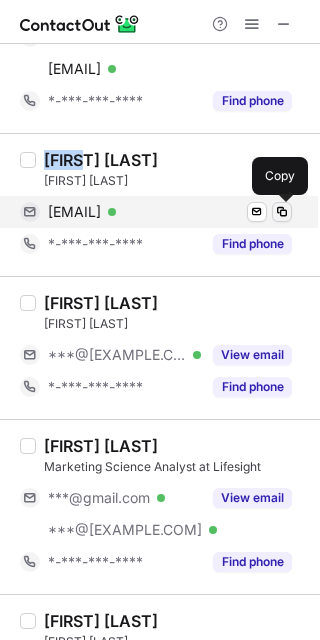 click at bounding box center (282, 212) 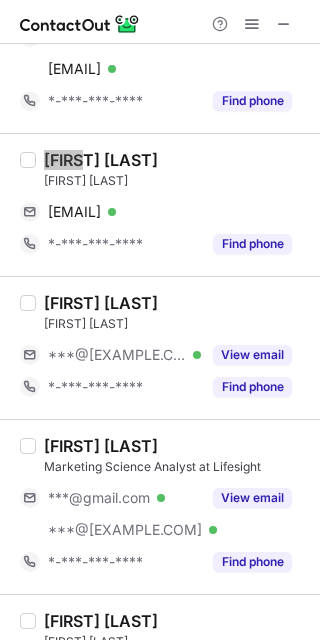 scroll, scrollTop: 500, scrollLeft: 0, axis: vertical 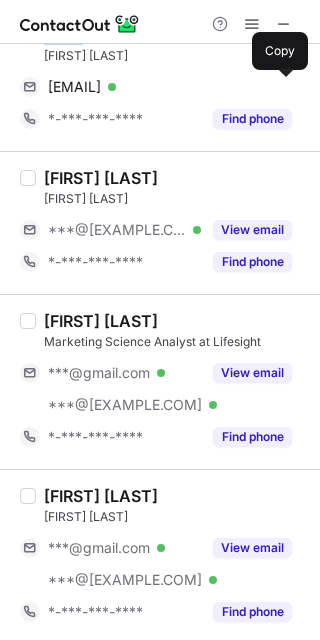 click on "[FIRST] [LAST]" at bounding box center (101, 321) 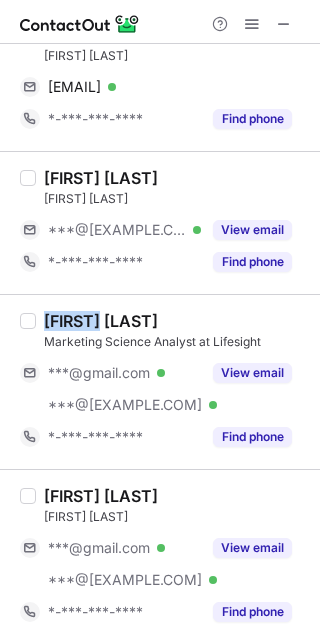 click on "[FIRST] [LAST]" at bounding box center [101, 321] 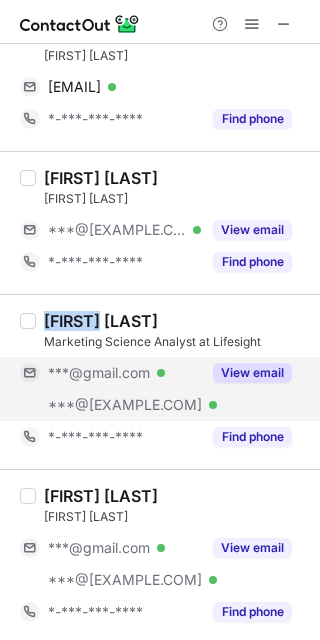 click on "View email" at bounding box center (252, 373) 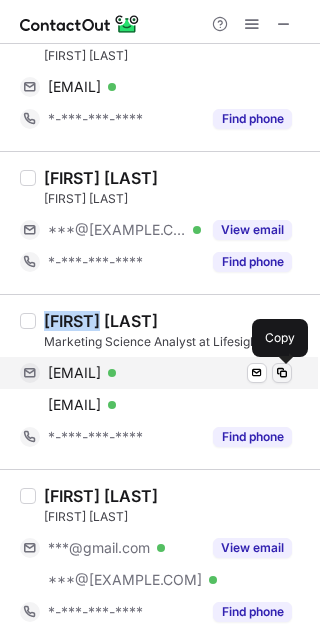 click at bounding box center (282, 373) 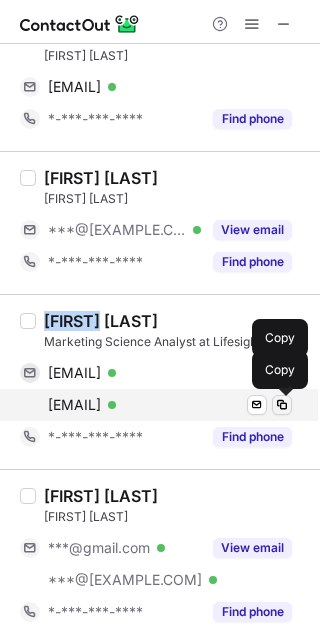 click at bounding box center (282, 405) 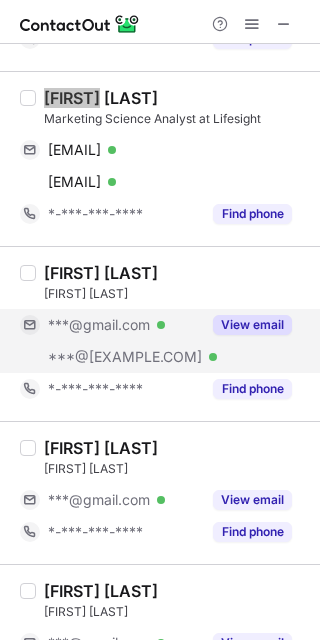 scroll, scrollTop: 750, scrollLeft: 0, axis: vertical 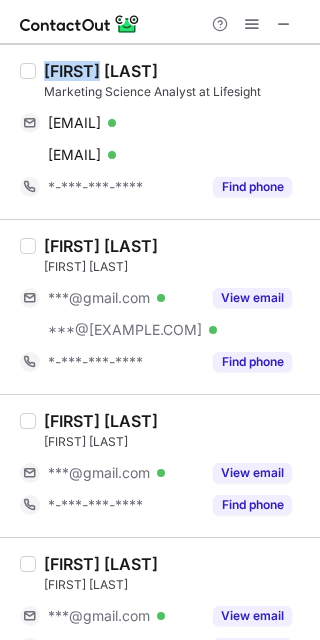 click on "[FIRST] [LAST]" at bounding box center (101, 246) 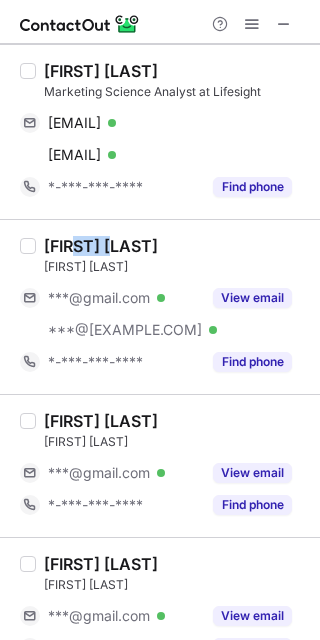 click on "[FIRST] [LAST]" at bounding box center [101, 246] 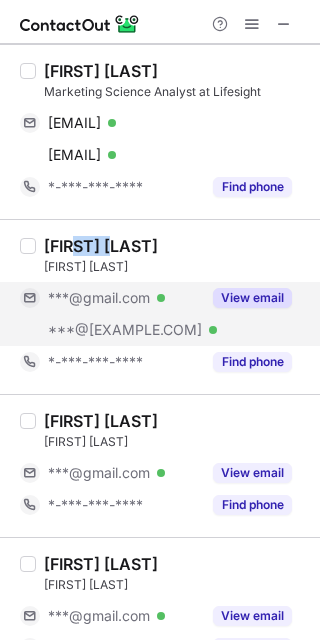 click on "View email" at bounding box center [252, 298] 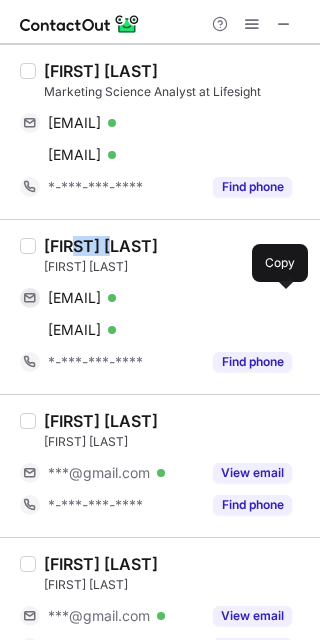 click at bounding box center [282, 298] 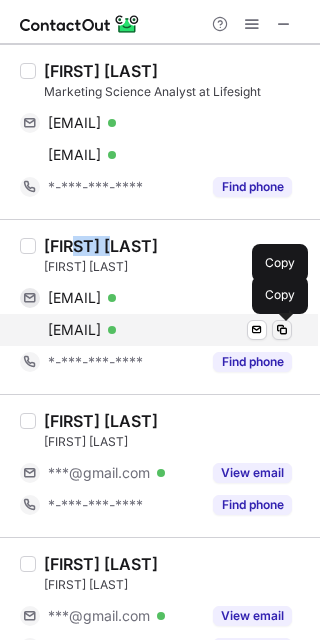click at bounding box center [282, 330] 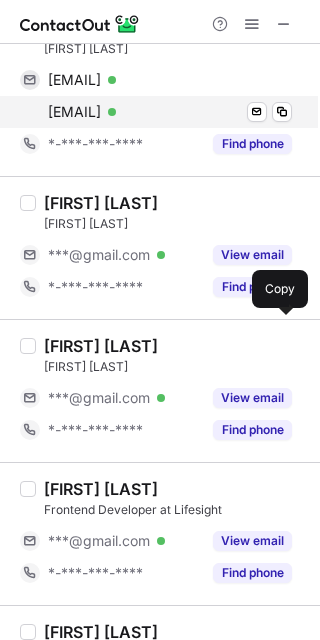 scroll, scrollTop: 1000, scrollLeft: 0, axis: vertical 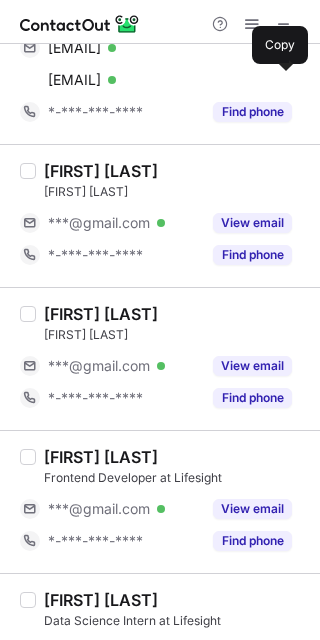 click on "[FIRST] [LAST] Data Engineer at Lifesight [EMAIL] Verified Send email Copy [PHONE] Find phone" at bounding box center (160, 215) 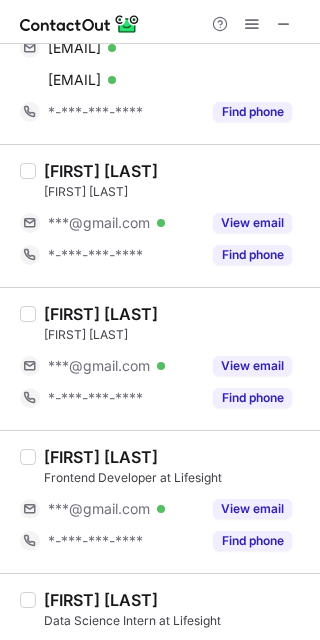 click on "[FIRST] [LAST]" at bounding box center (101, 171) 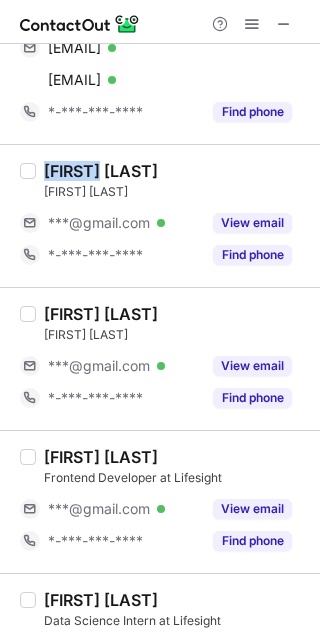 click on "[FIRST] [LAST]" at bounding box center [101, 171] 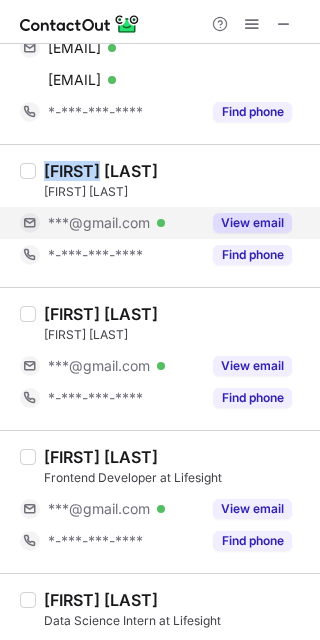 click on "View email" at bounding box center [252, 223] 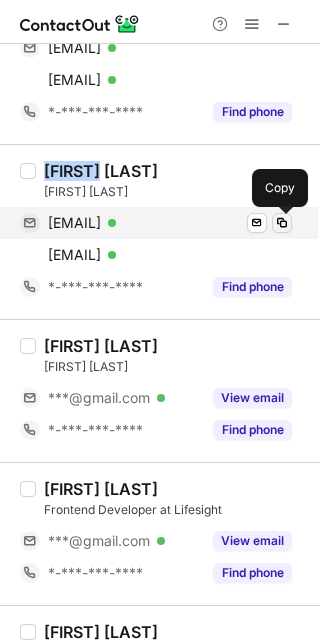 click at bounding box center [282, 223] 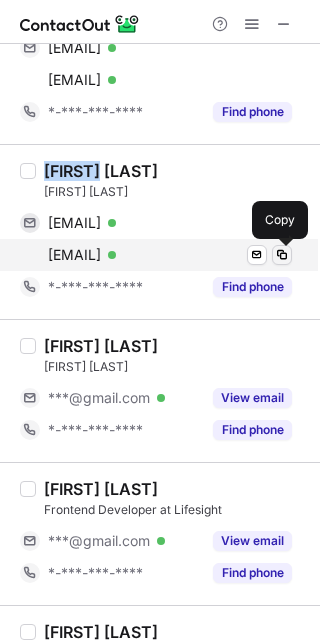 click at bounding box center (282, 255) 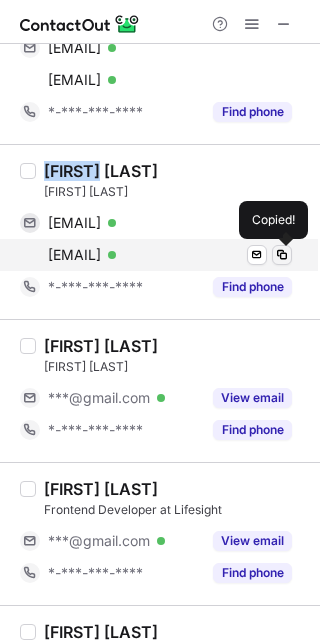 click at bounding box center (282, 255) 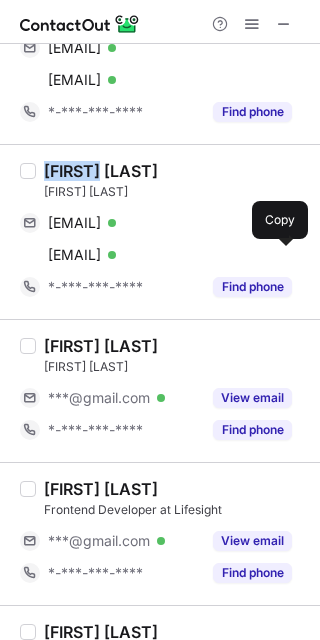 click on "[FIRST] [LAST]" at bounding box center [101, 346] 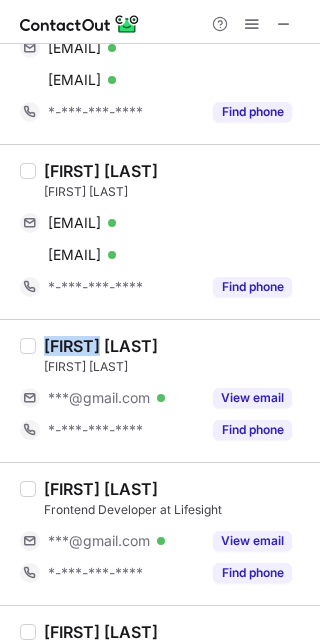 click on "[FIRST] [LAST]" at bounding box center [101, 346] 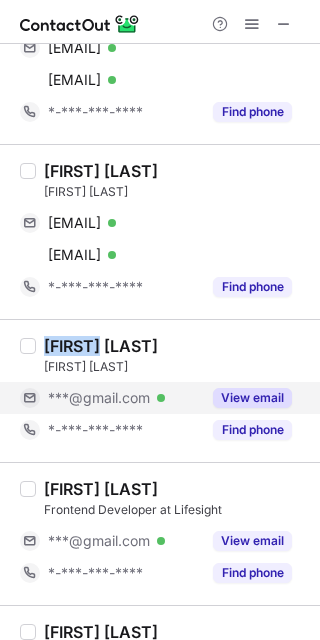 click on "View email" at bounding box center [252, 398] 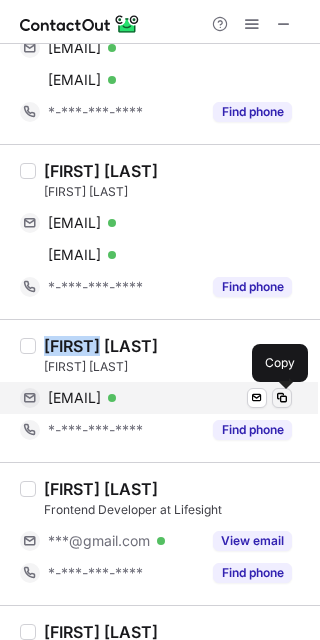 click at bounding box center [282, 398] 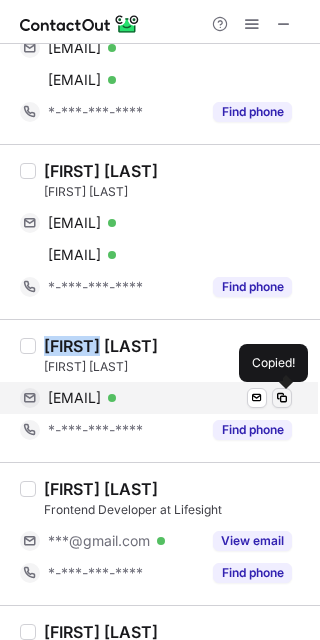 click at bounding box center (282, 398) 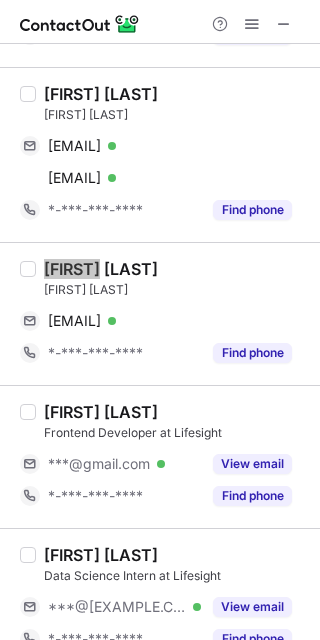 scroll, scrollTop: 1110, scrollLeft: 0, axis: vertical 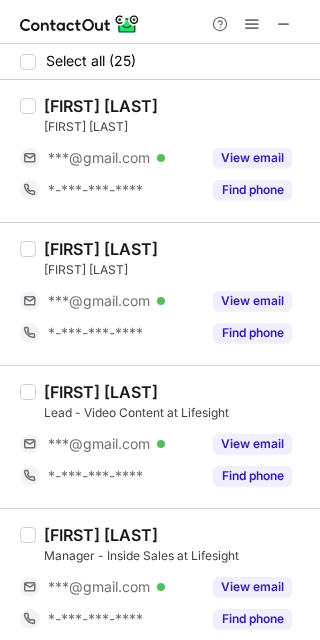 click on "[FIRST] [LAST]" at bounding box center (101, 106) 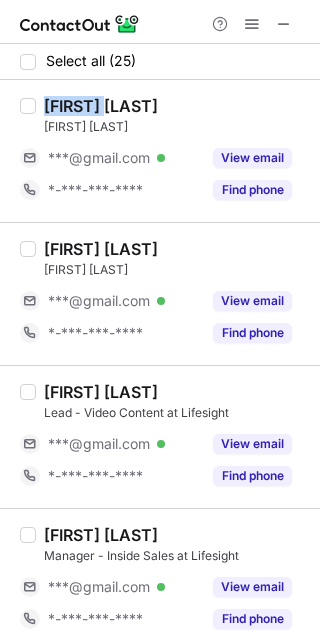 click on "[FIRST] [LAST]" at bounding box center [101, 106] 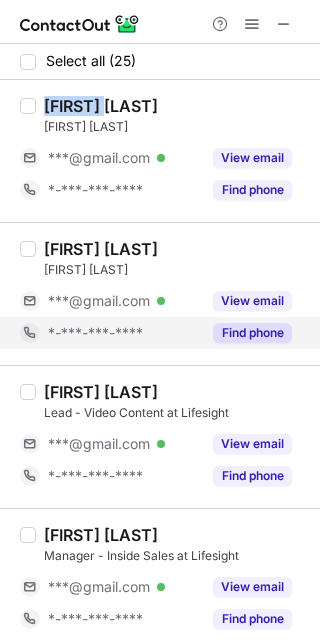 click on "*-***-***-****" at bounding box center [110, 190] 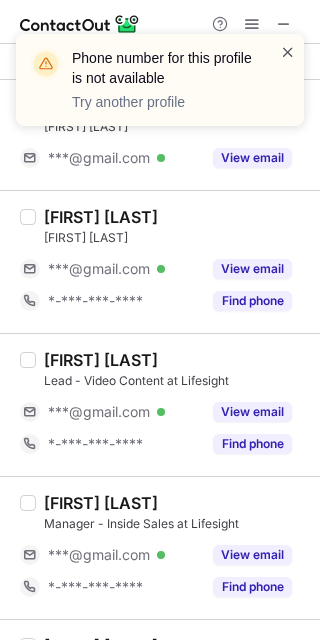 click at bounding box center (288, 52) 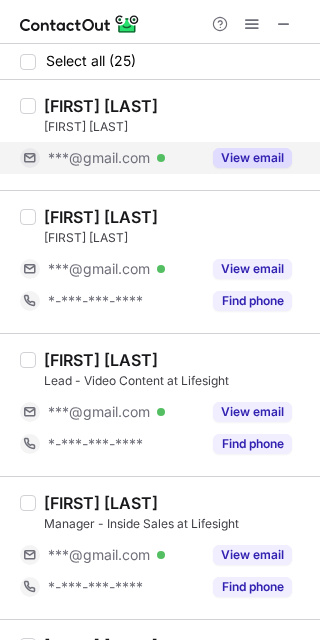 click on "View email" at bounding box center [252, 158] 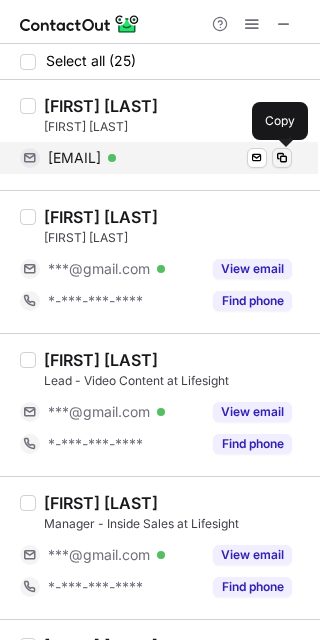 click at bounding box center (282, 158) 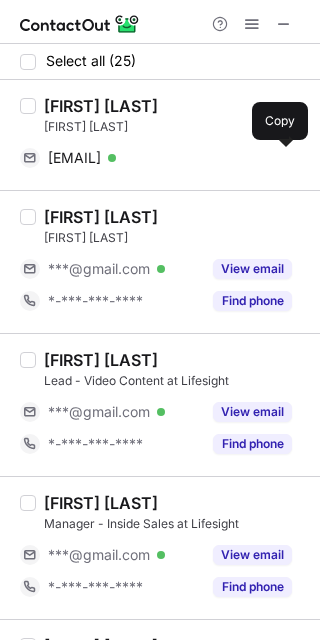 click on "[FIRST] [LAST]" at bounding box center [101, 217] 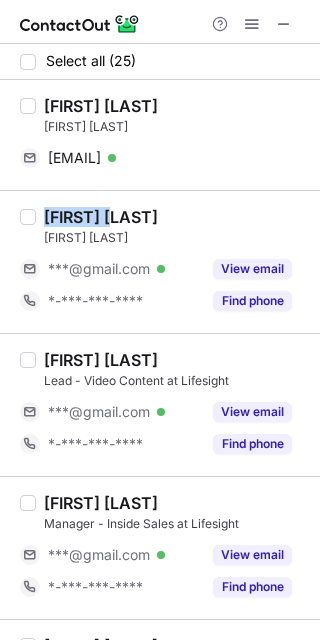click on "[FIRST] [LAST]" at bounding box center [101, 217] 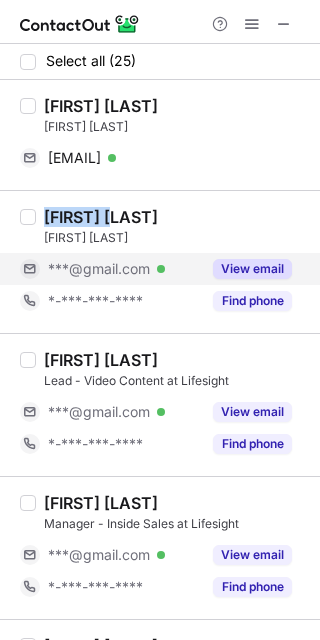 click on "View email" at bounding box center (252, 269) 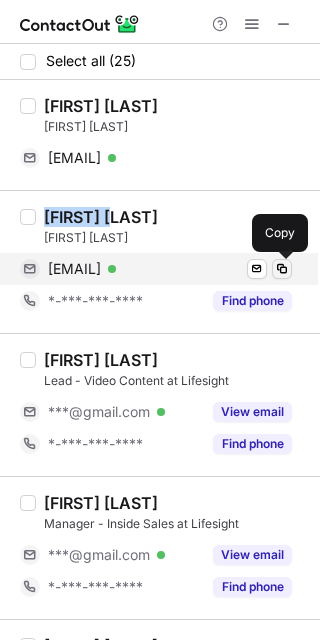 click at bounding box center [282, 269] 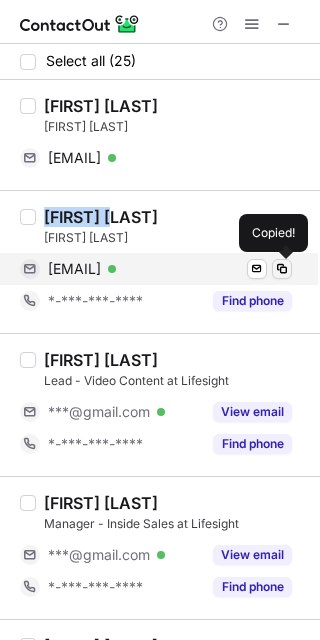 click at bounding box center [282, 269] 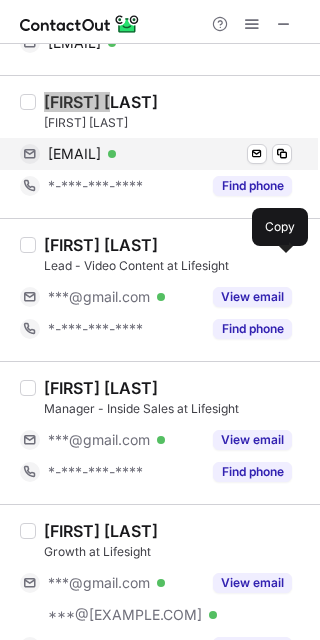 scroll, scrollTop: 125, scrollLeft: 0, axis: vertical 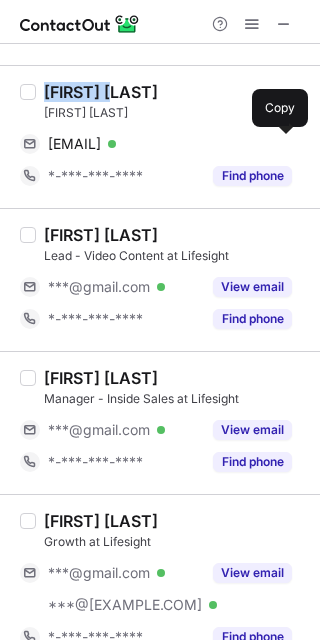 click on "[FIRST] [LAST]" at bounding box center [101, 378] 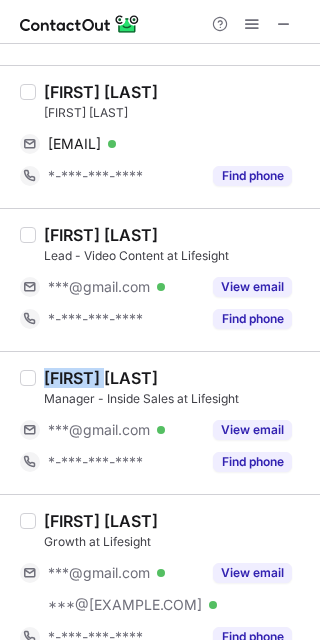 click on "[FIRST] [LAST]" at bounding box center (101, 378) 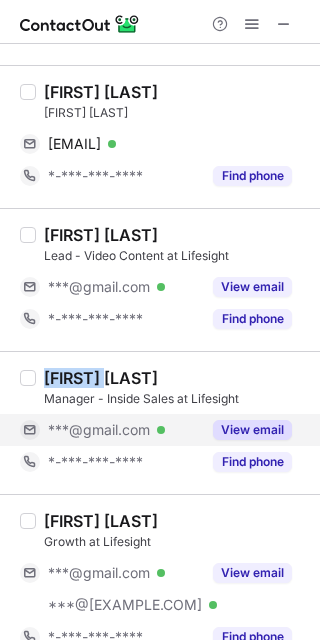 click on "View email" at bounding box center (252, 430) 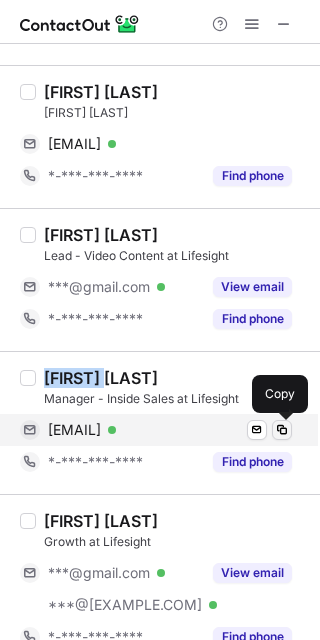 click at bounding box center [282, 430] 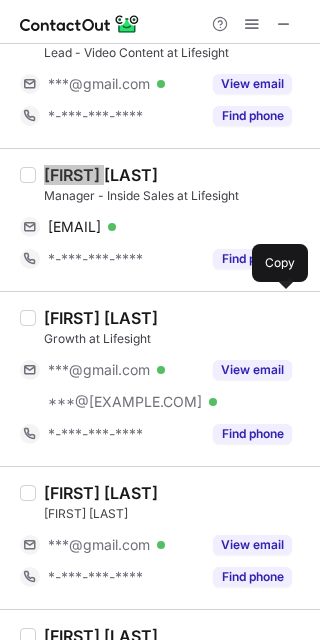 scroll, scrollTop: 375, scrollLeft: 0, axis: vertical 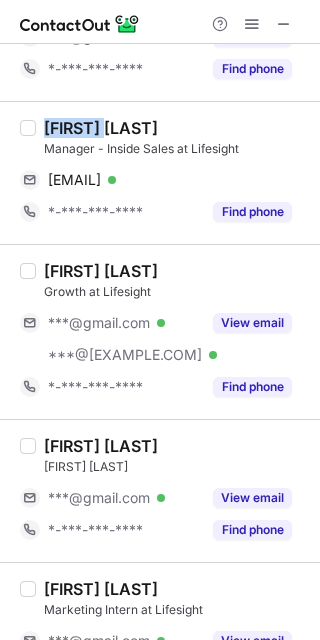 click on "[FIRST] [LAST]" at bounding box center (101, 271) 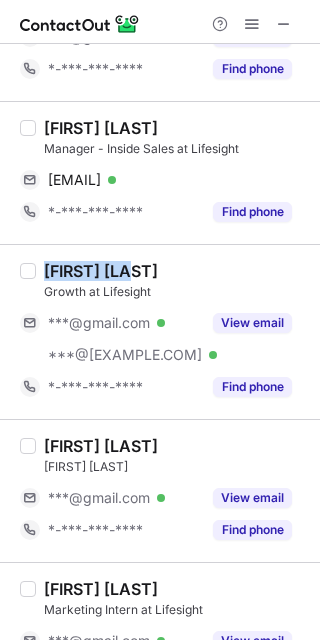 click on "[FIRST] [LAST]" at bounding box center [101, 271] 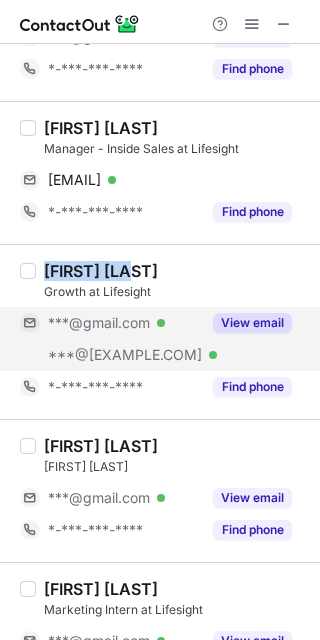 click on "View email" at bounding box center [246, 323] 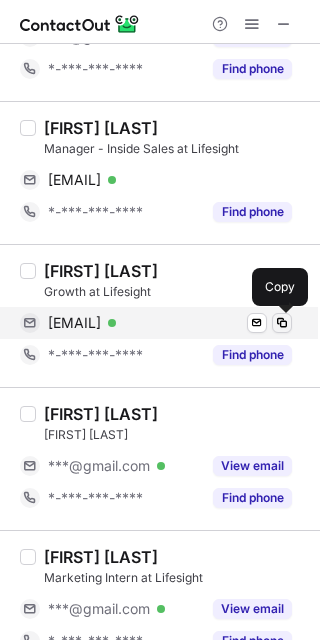 click at bounding box center (282, 323) 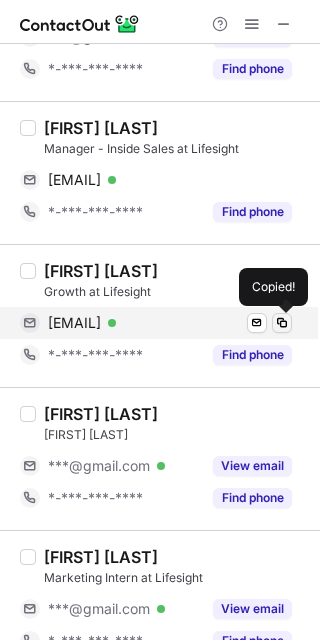 click at bounding box center [282, 323] 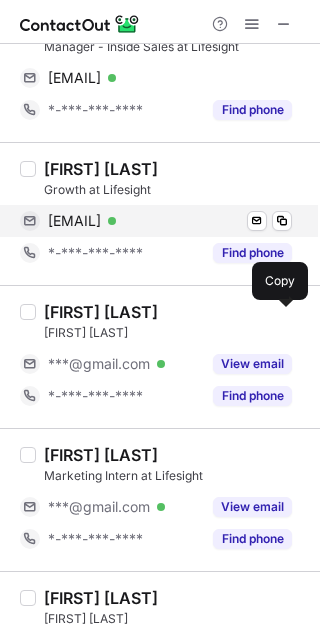 scroll, scrollTop: 500, scrollLeft: 0, axis: vertical 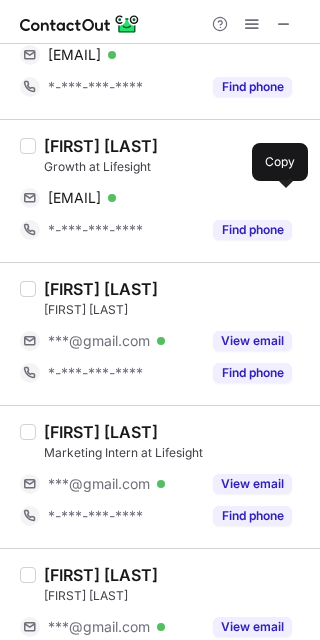 click on "[FIRST] [LAST]" at bounding box center (101, 289) 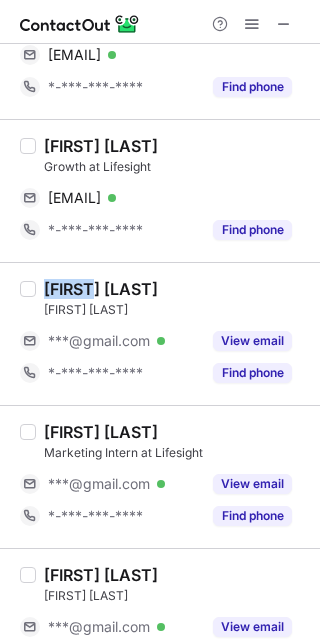 click on "[FIRST] [LAST]" at bounding box center [101, 289] 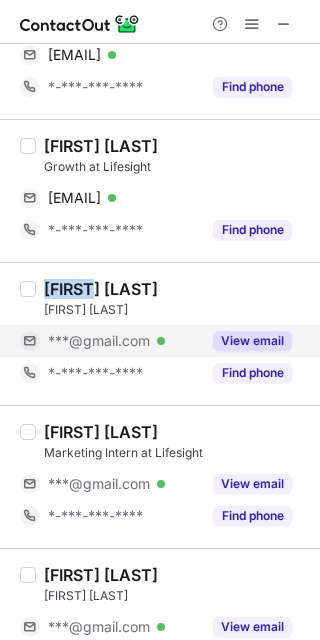 click on "View email" at bounding box center (252, 341) 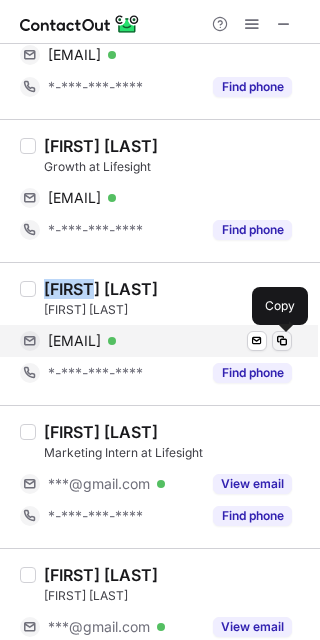 click at bounding box center [282, 341] 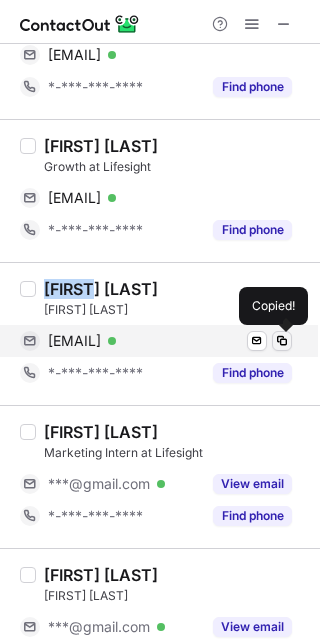 click at bounding box center [282, 341] 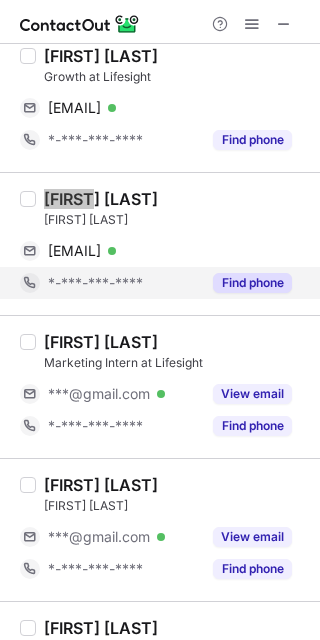 scroll, scrollTop: 625, scrollLeft: 0, axis: vertical 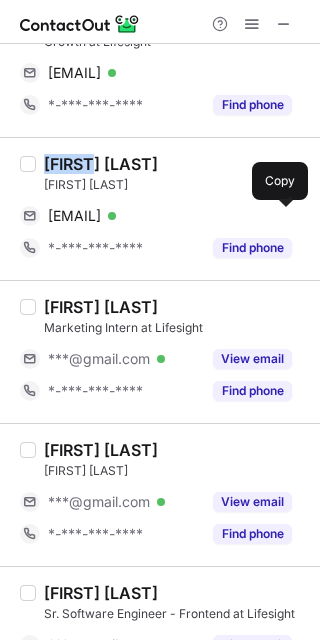 click on "[FIRST] [LAST]" at bounding box center (101, 307) 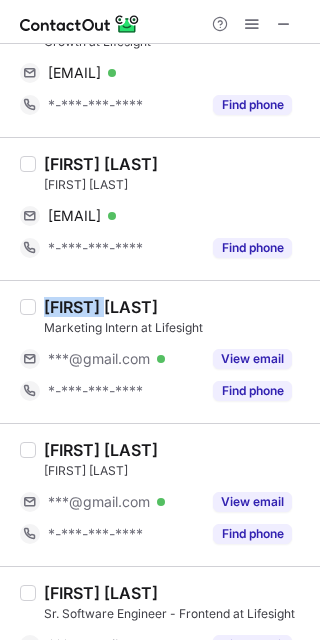 click on "[FIRST] [LAST]" at bounding box center (101, 307) 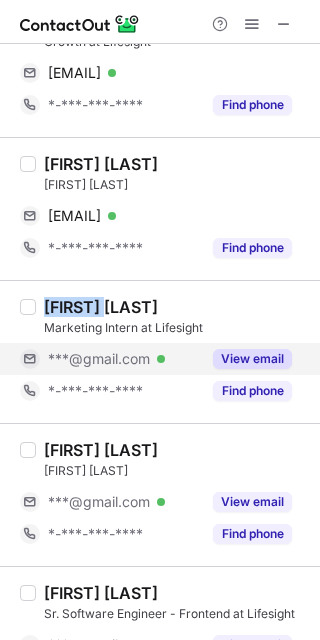 click on "View email" at bounding box center (252, 359) 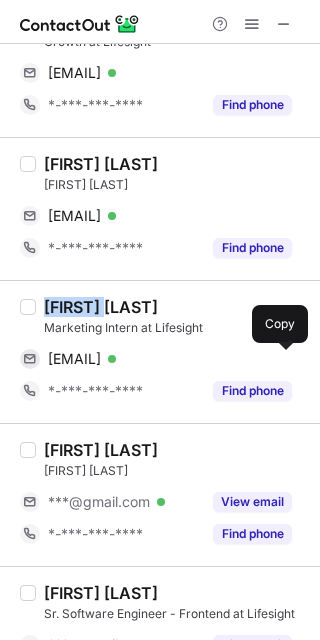 click at bounding box center [282, 359] 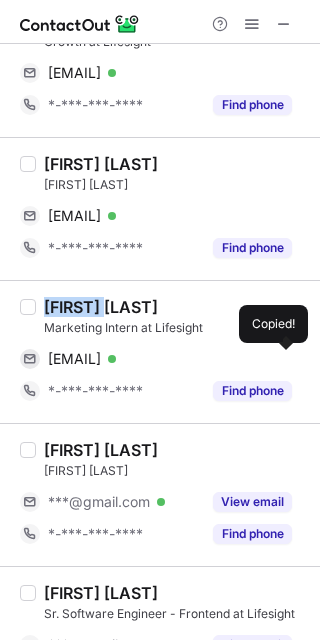 click at bounding box center (282, 359) 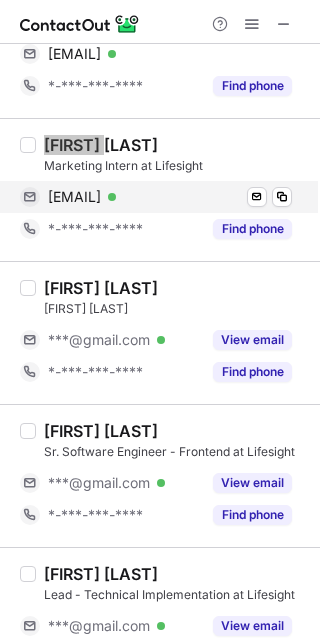 scroll, scrollTop: 875, scrollLeft: 0, axis: vertical 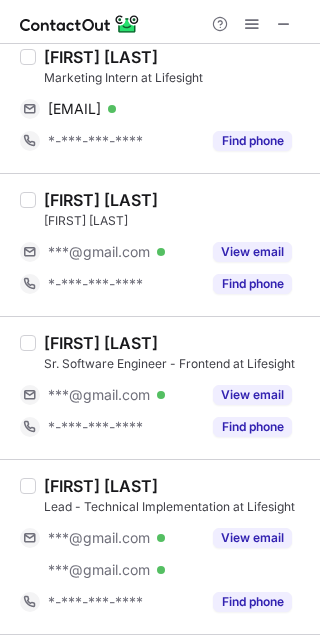 click on "[FIRST] [LAST]" at bounding box center [101, 200] 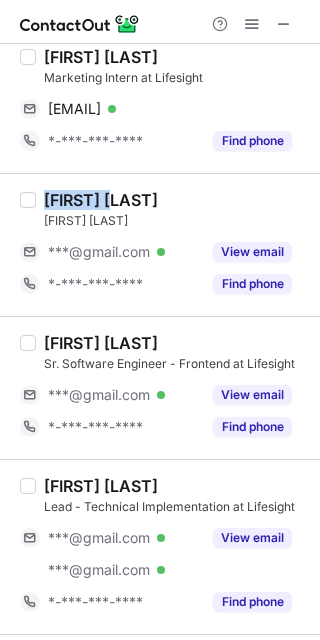click on "[FIRST] [LAST]" at bounding box center (101, 200) 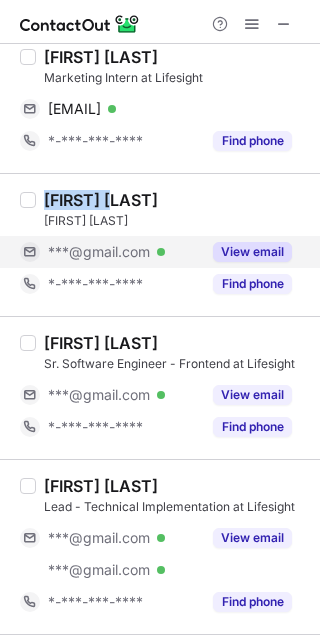 click on "View email" at bounding box center [252, 252] 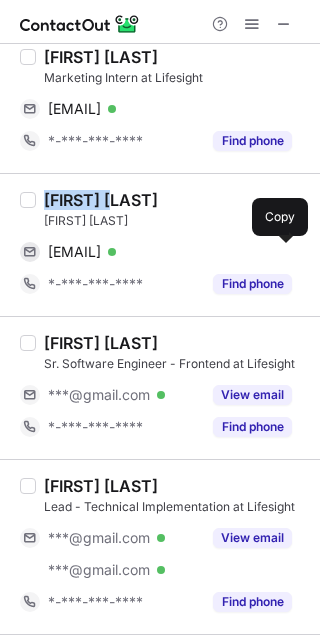 click at bounding box center (282, 252) 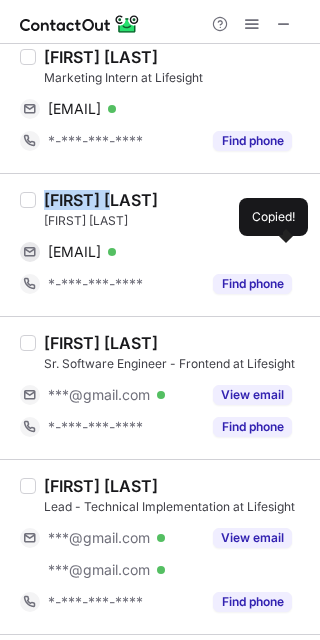 click at bounding box center (282, 252) 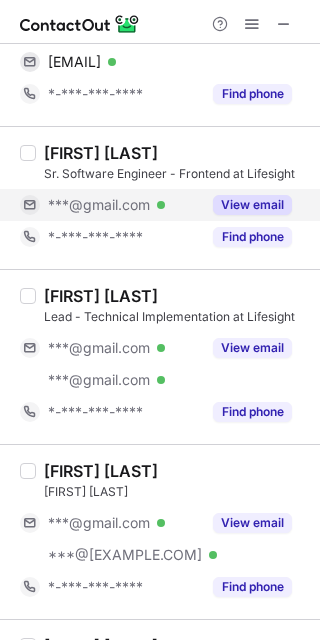 scroll, scrollTop: 1125, scrollLeft: 0, axis: vertical 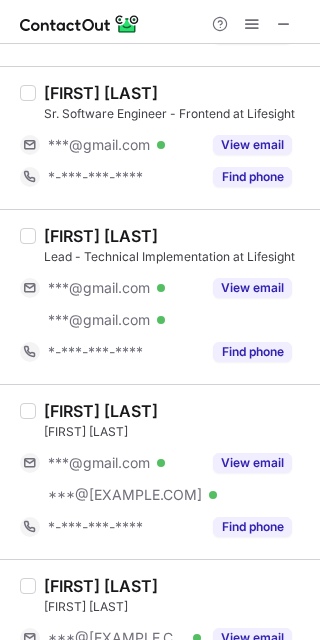 click on "[FIRST] [LAST]" at bounding box center [101, 236] 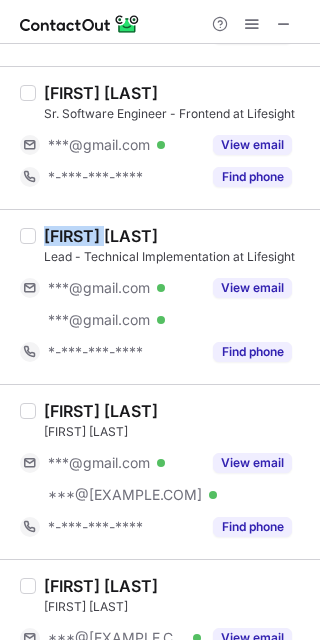 click on "[FIRST] [LAST]" at bounding box center (101, 236) 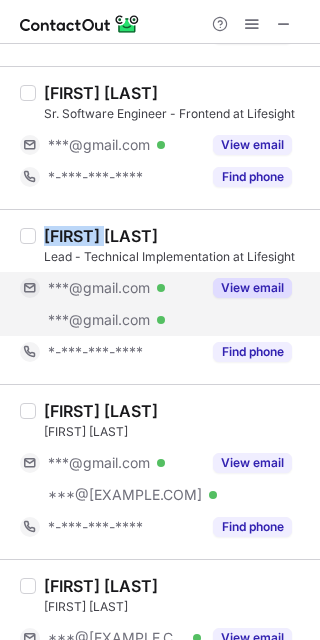 click on "View email" at bounding box center (252, 288) 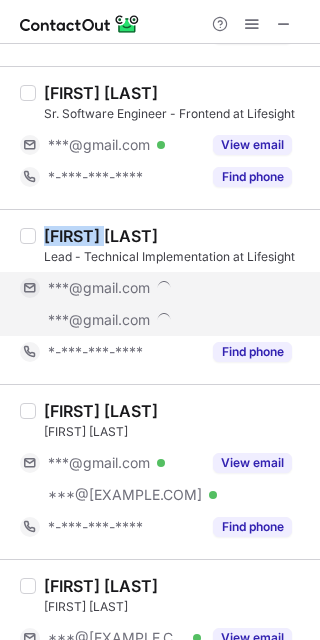 click on "***@gmail.com" at bounding box center (170, 288) 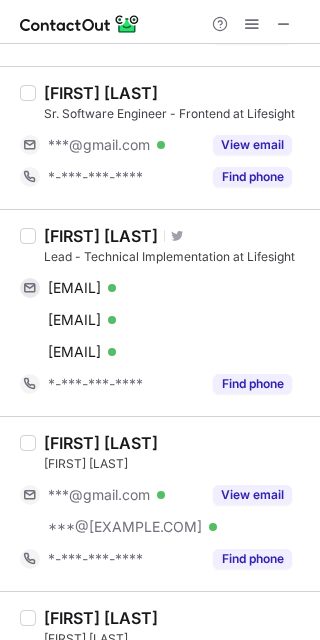 click on "[EMAIL] Verified Send email Copy [EMAIL] Verified Send email Copy [EMAIL] Verified Send email Copy" at bounding box center (164, 320) 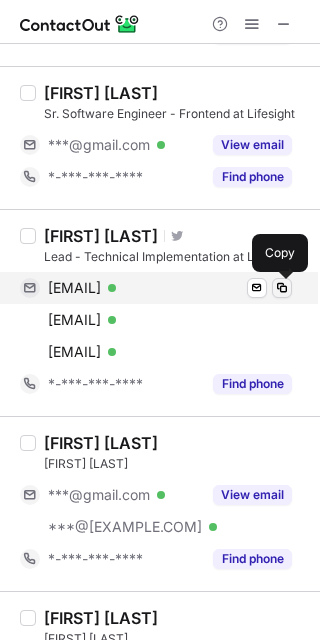 click at bounding box center (282, 288) 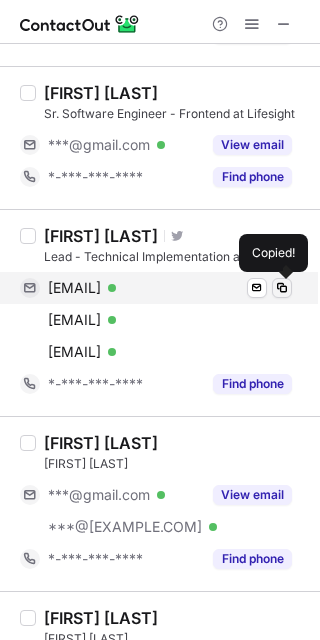 click at bounding box center [282, 288] 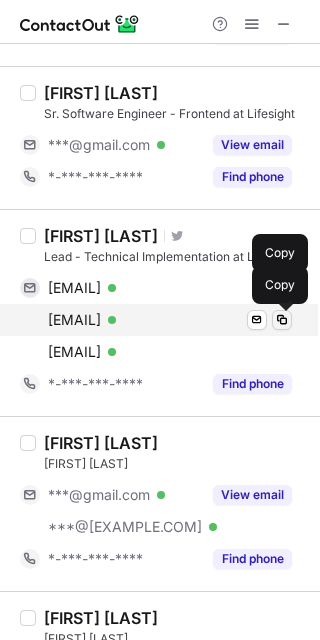 click at bounding box center [282, 320] 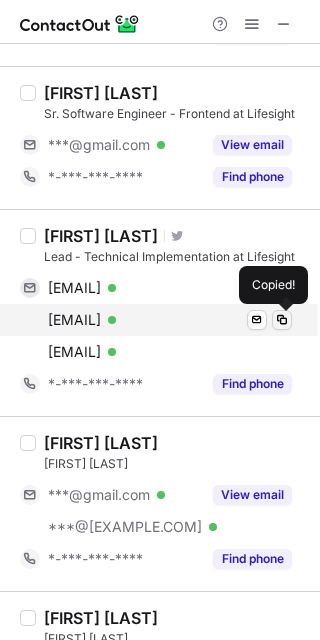 click at bounding box center (282, 320) 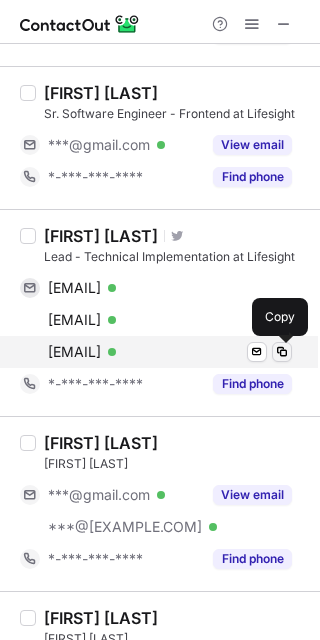 click at bounding box center (282, 352) 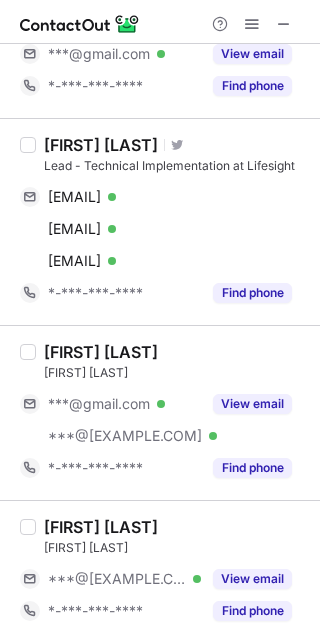 scroll, scrollTop: 1250, scrollLeft: 0, axis: vertical 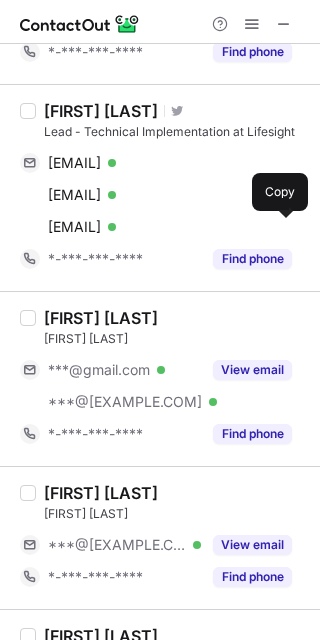 click on "[FIRST] [LAST]" at bounding box center [101, 318] 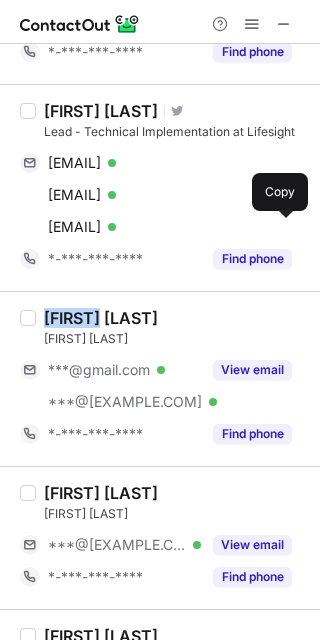 click on "[FIRST] [LAST]" at bounding box center (101, 318) 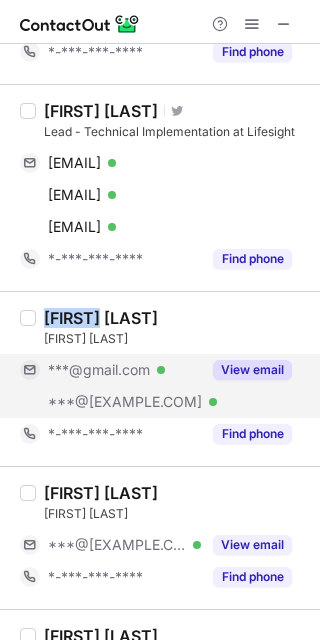 click on "View email" at bounding box center (252, 370) 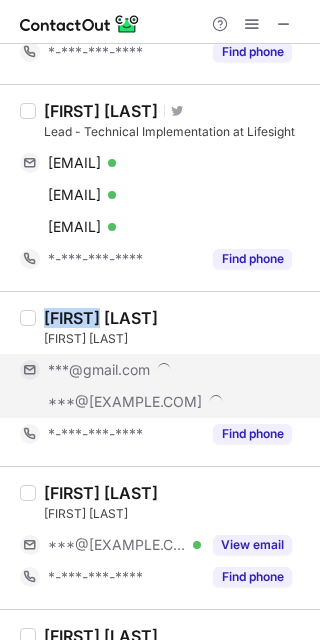 click on "***@gmail.com" at bounding box center (170, 370) 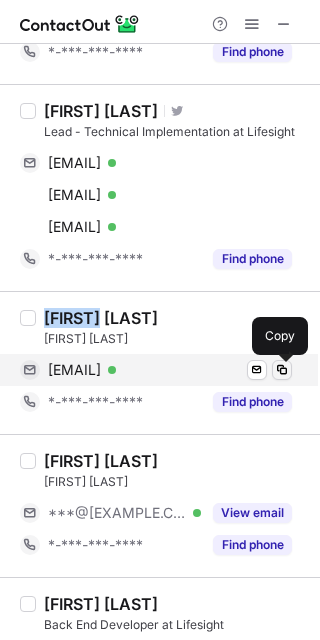 click at bounding box center (282, 370) 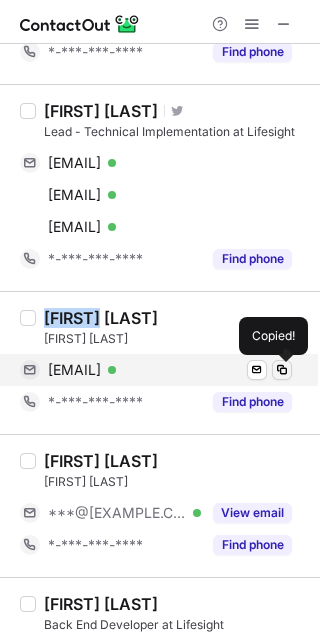 click at bounding box center (282, 370) 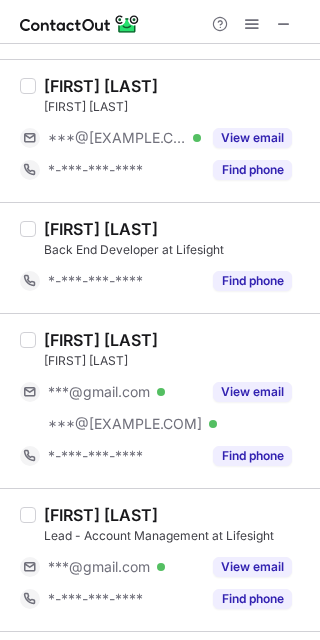 scroll, scrollTop: 1750, scrollLeft: 0, axis: vertical 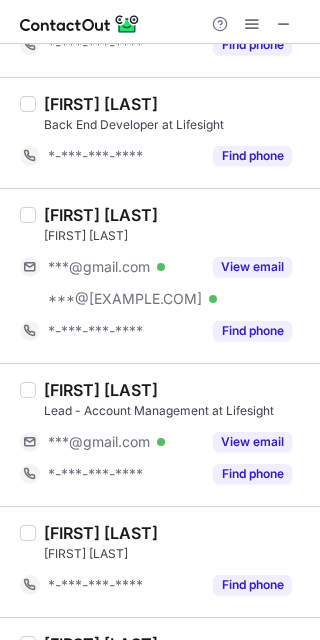 click on "[FIRST] [LAST]" at bounding box center (101, 215) 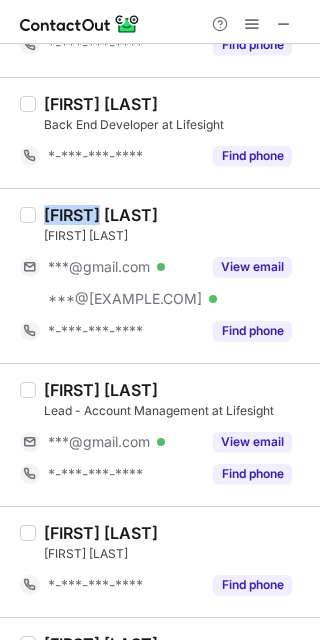 click on "[FIRST] [LAST]" at bounding box center [101, 215] 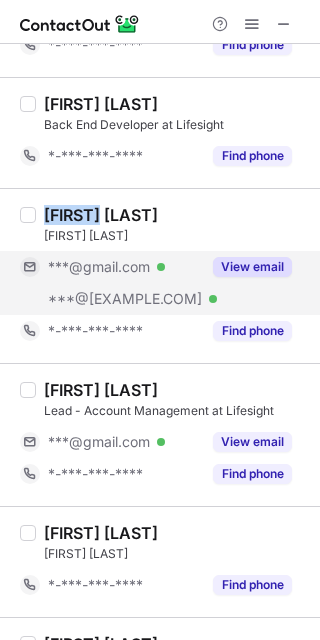 click on "View email" at bounding box center (252, 267) 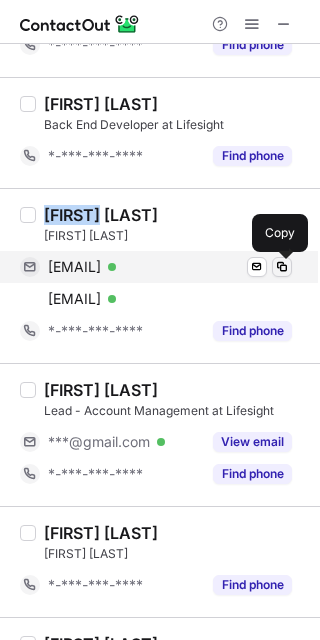 click at bounding box center (282, 267) 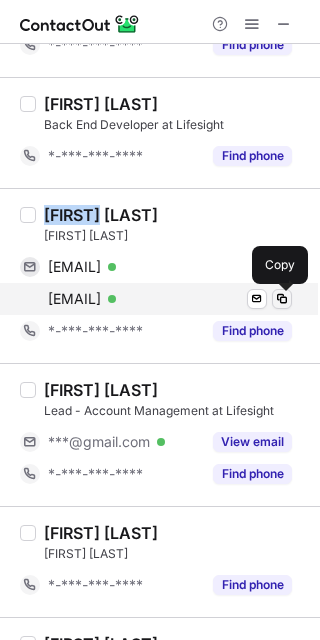 click at bounding box center (282, 299) 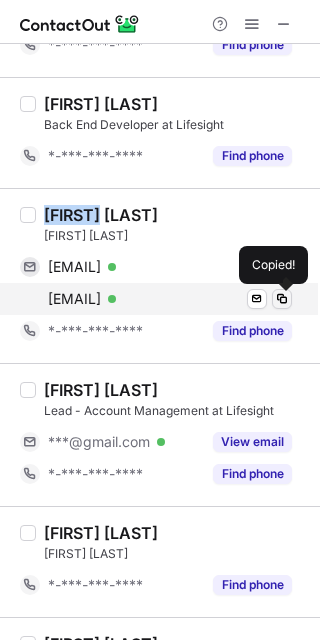 click at bounding box center (282, 299) 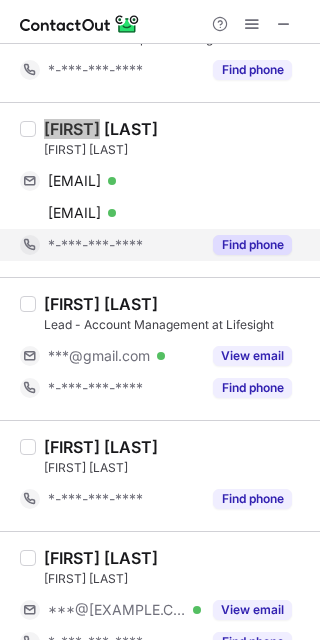 scroll, scrollTop: 1875, scrollLeft: 0, axis: vertical 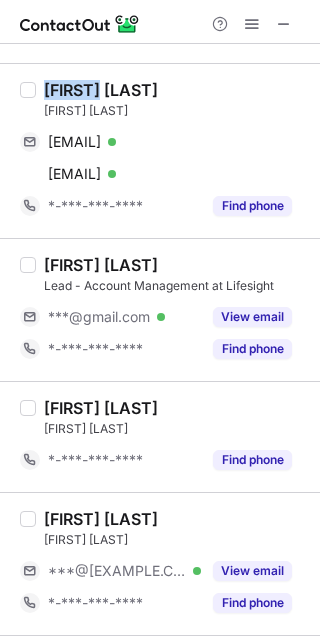 click on "[FIRST] [LAST]" at bounding box center [101, 265] 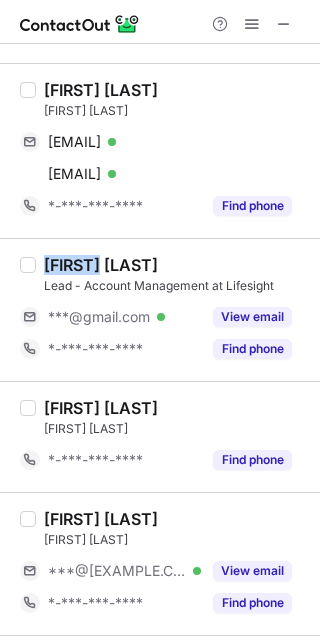 click on "[FIRST] [LAST]" at bounding box center (101, 265) 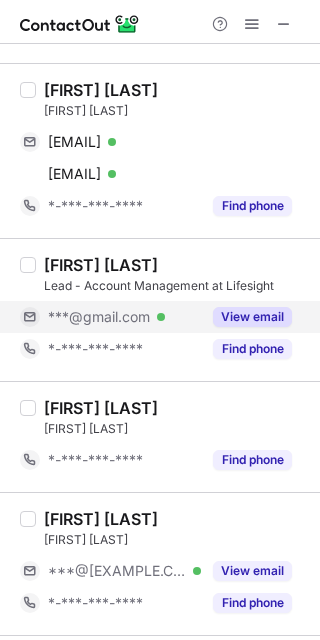drag, startPoint x: 271, startPoint y: 303, endPoint x: 256, endPoint y: 320, distance: 22.671568 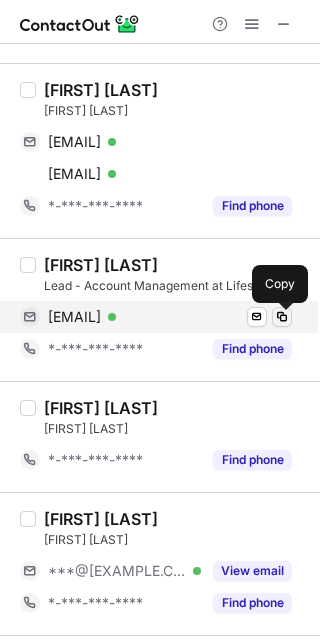 click at bounding box center (282, 317) 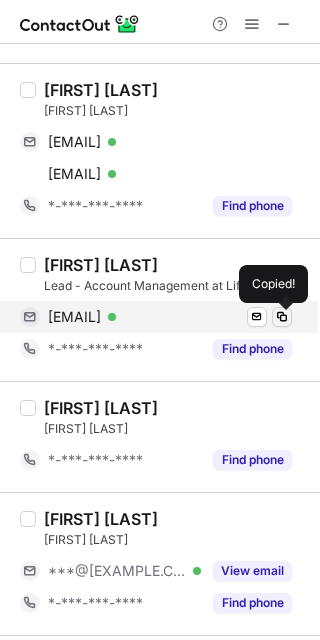 click at bounding box center (282, 317) 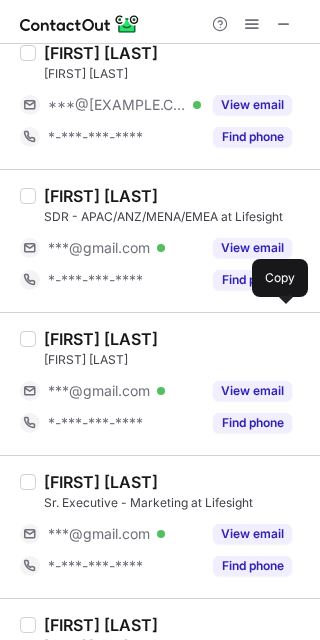 scroll, scrollTop: 2375, scrollLeft: 0, axis: vertical 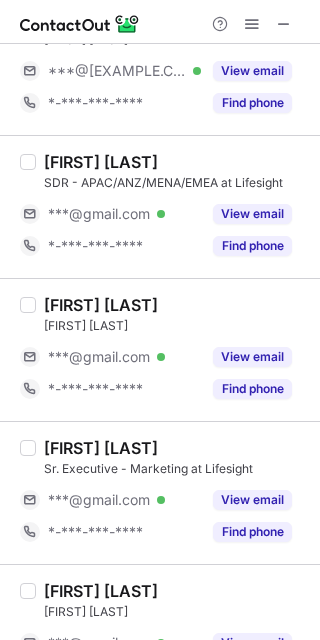 click on "[FIRST] [LAST]" at bounding box center (101, 162) 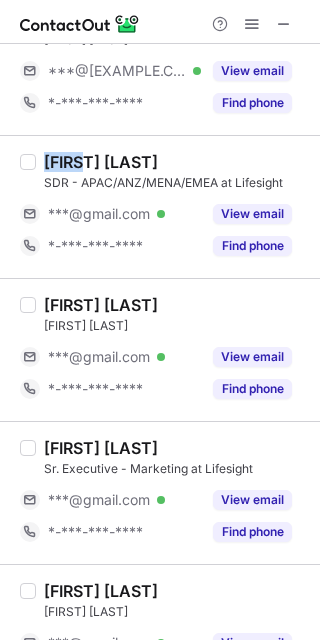 click on "[FIRST] [LAST]" at bounding box center (101, 162) 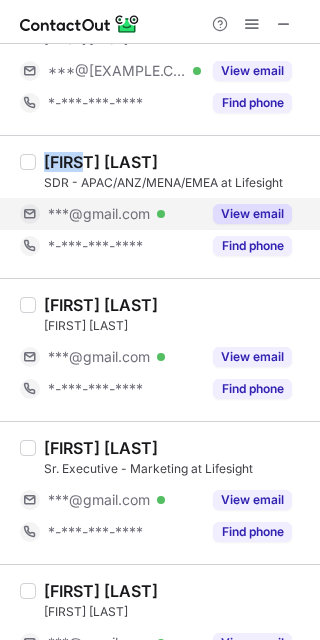 click on "View email" at bounding box center [252, 214] 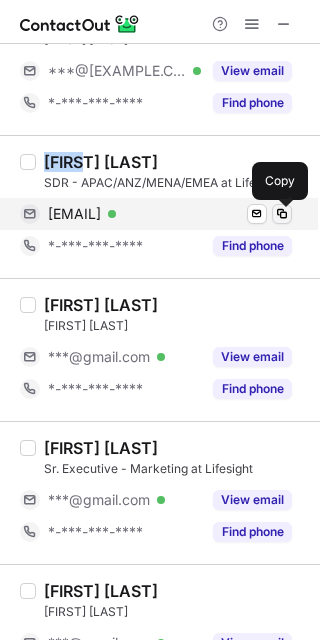 click at bounding box center (282, 214) 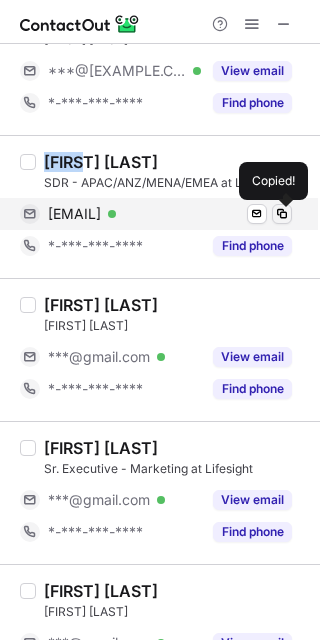 click at bounding box center (282, 214) 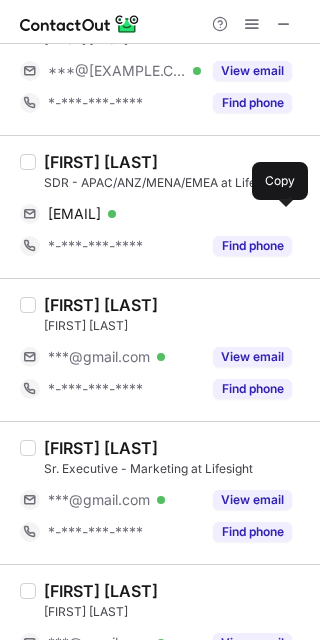 click on "[FIRST] [LAST]" at bounding box center [101, 305] 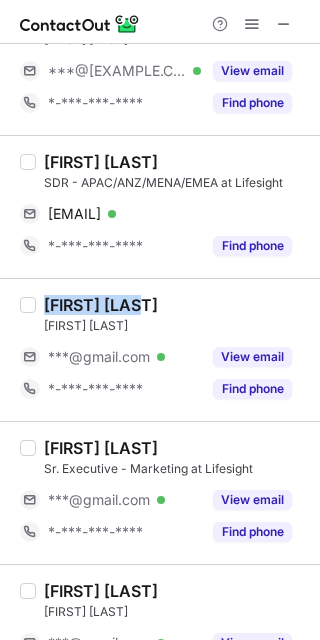 click on "[FIRST] [LAST]" at bounding box center (101, 305) 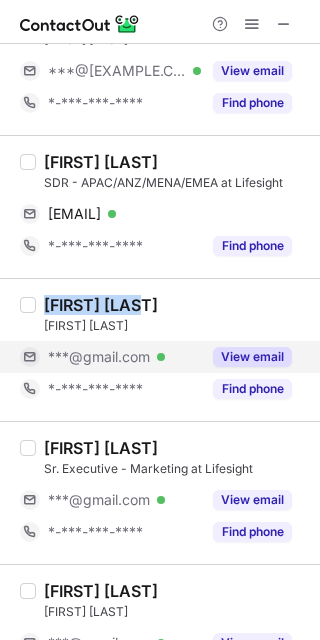 click on "View email" at bounding box center [252, 357] 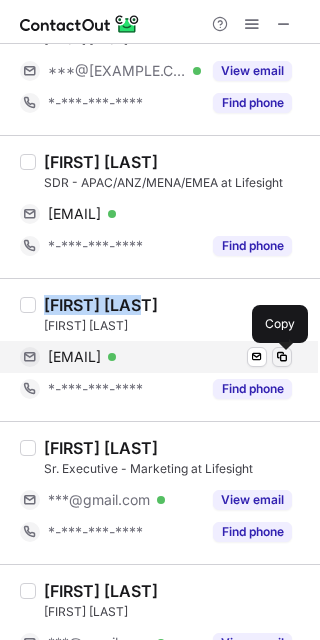 click at bounding box center (282, 357) 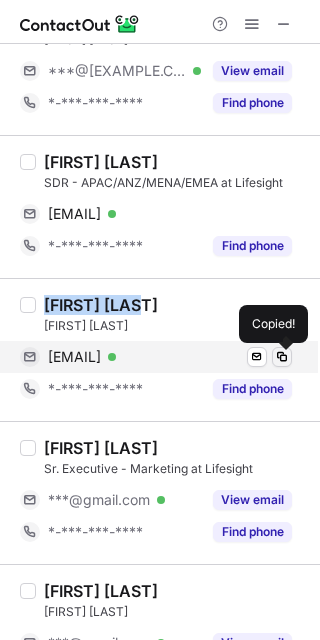 click at bounding box center [282, 357] 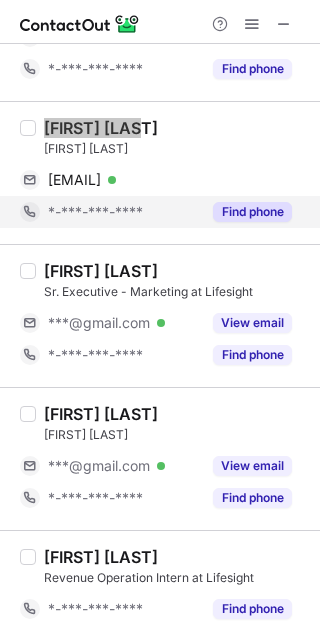 scroll, scrollTop: 2625, scrollLeft: 0, axis: vertical 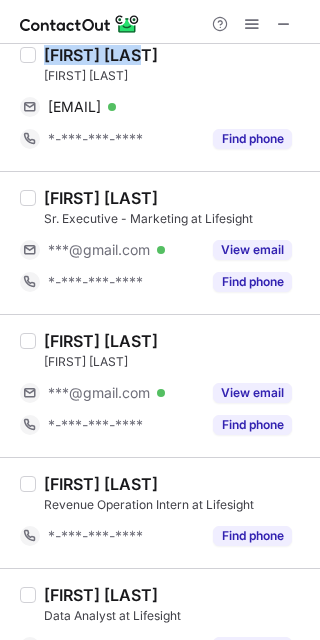click on "[FIRST] [LAST]" at bounding box center [101, 341] 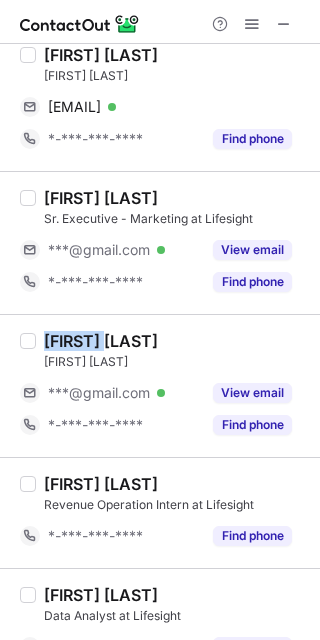 click on "[FIRST] [LAST]" at bounding box center [101, 341] 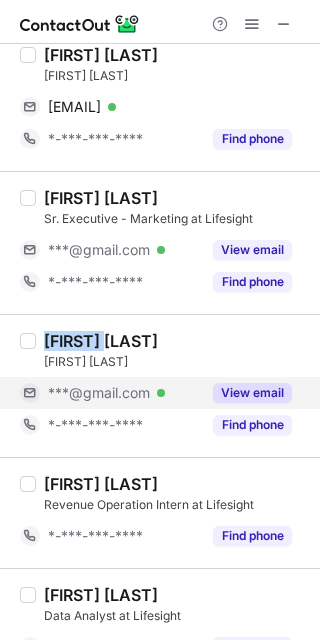 click on "View email" at bounding box center (252, 393) 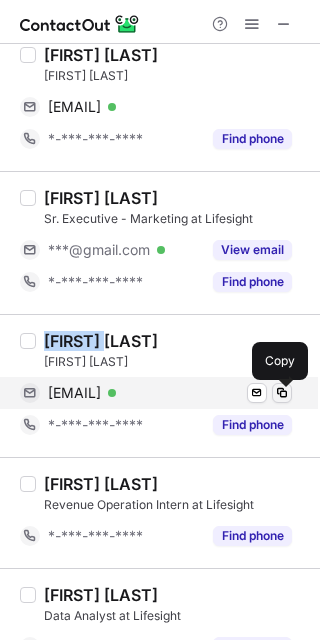 click at bounding box center [282, 393] 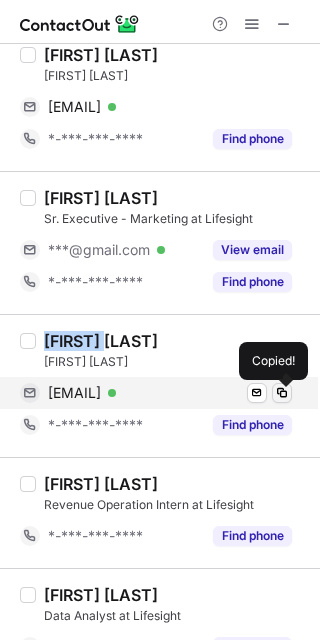 click at bounding box center (282, 393) 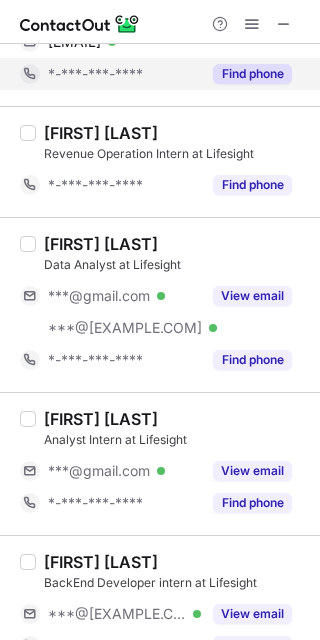 scroll, scrollTop: 3000, scrollLeft: 0, axis: vertical 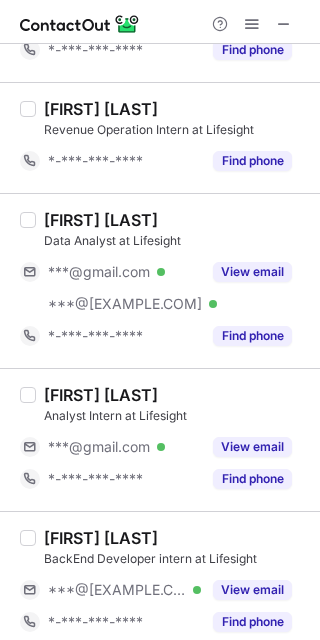 click on "[FIRST] [LAST]" at bounding box center [101, 220] 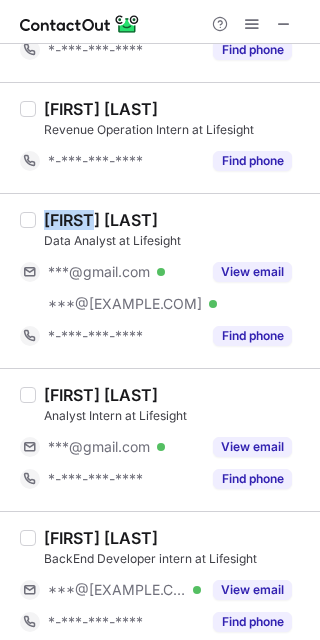 click on "[FIRST] [LAST]" at bounding box center (101, 220) 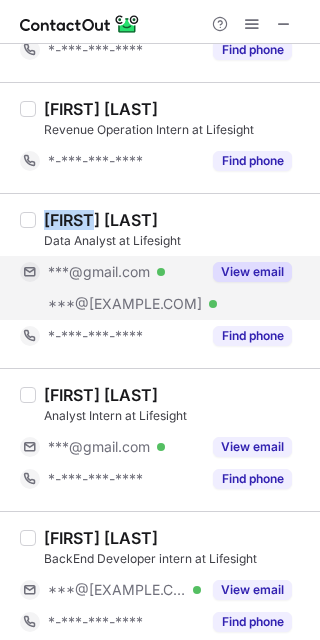 click on "View email" at bounding box center [252, 272] 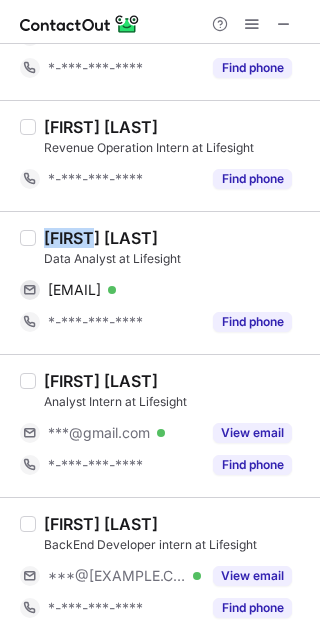 scroll, scrollTop: 2987, scrollLeft: 0, axis: vertical 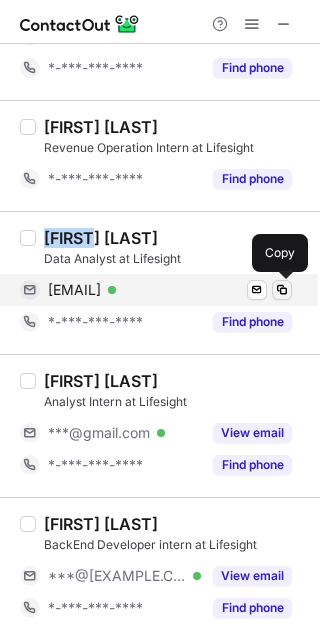 click at bounding box center [282, 290] 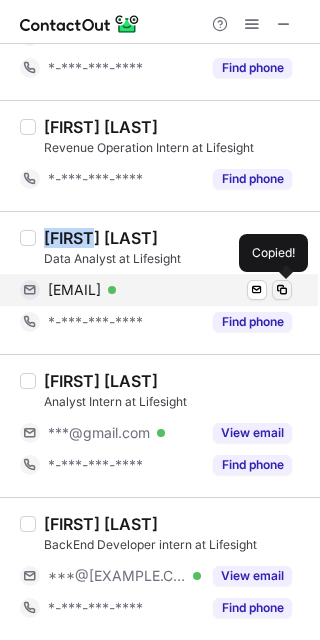 click at bounding box center [282, 290] 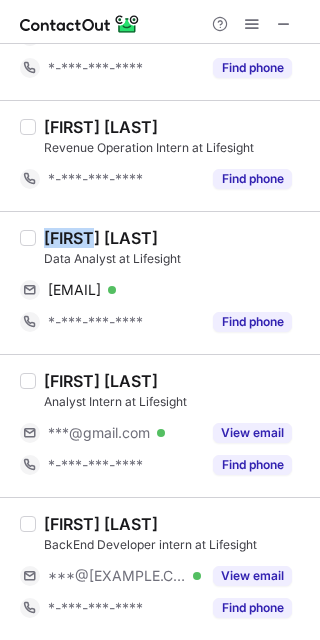 click on "[FIRST] [LAST]" at bounding box center [101, 381] 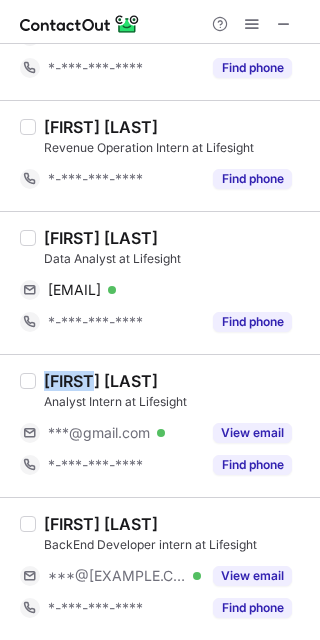 click on "[FIRST] [LAST]" at bounding box center [101, 381] 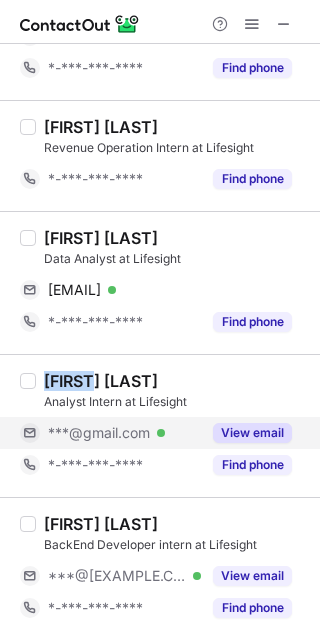 click on "View email" at bounding box center [252, 433] 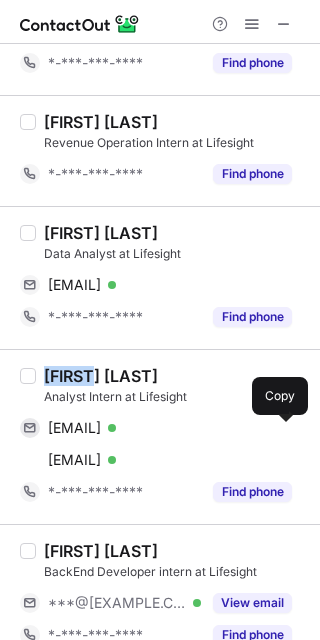 click at bounding box center [282, 428] 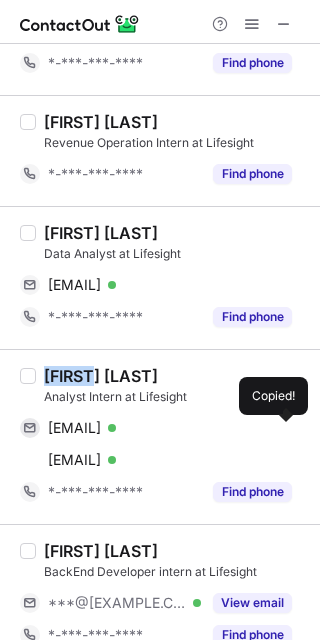 click at bounding box center (282, 428) 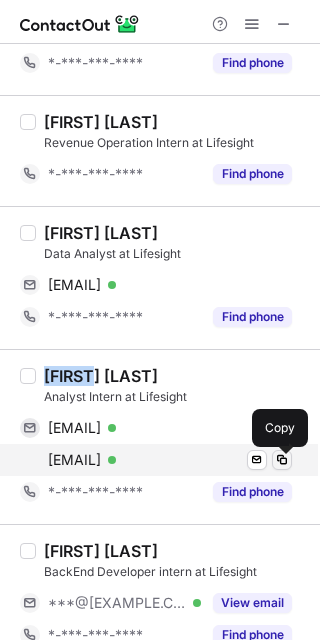 click at bounding box center [282, 460] 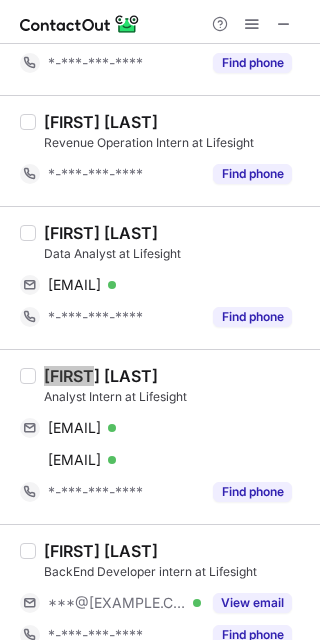 scroll, scrollTop: 3018, scrollLeft: 0, axis: vertical 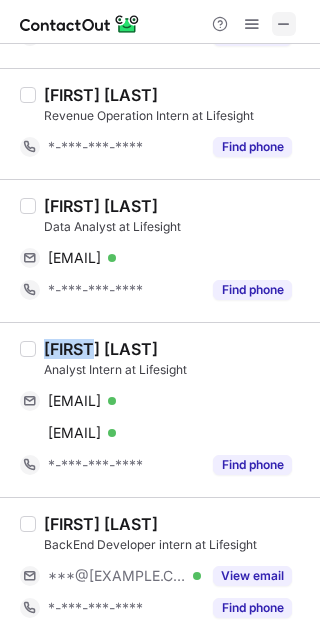 click at bounding box center [284, 24] 